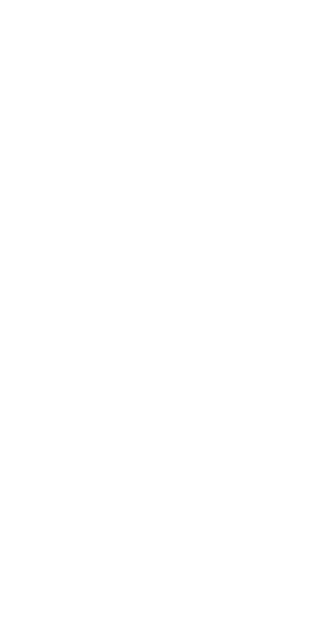 scroll, scrollTop: 0, scrollLeft: 0, axis: both 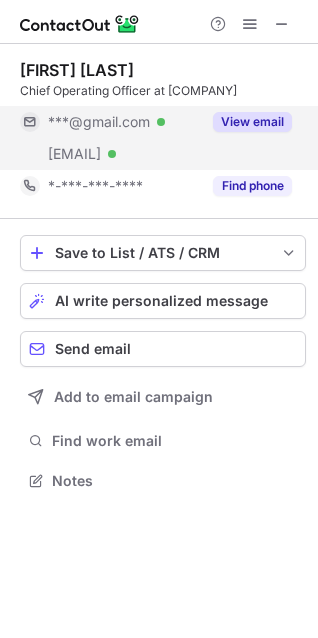 click on "View email" at bounding box center (252, 122) 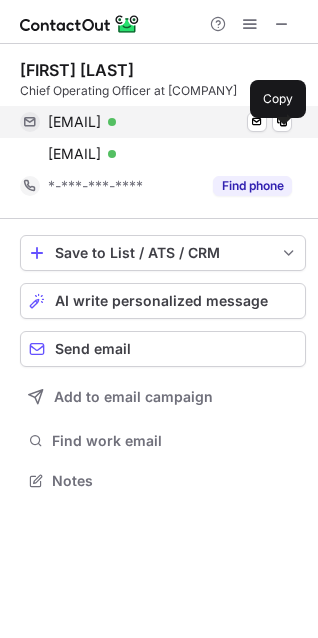 click on "elliotash1@gmail.com" at bounding box center [74, 122] 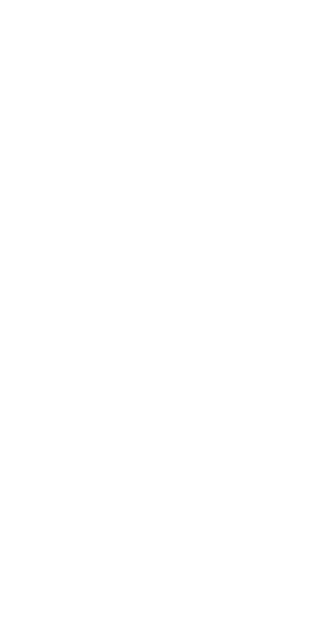 scroll, scrollTop: 0, scrollLeft: 0, axis: both 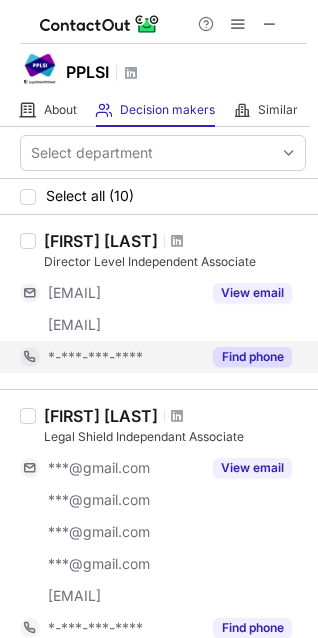 click on "Find phone" at bounding box center [252, 357] 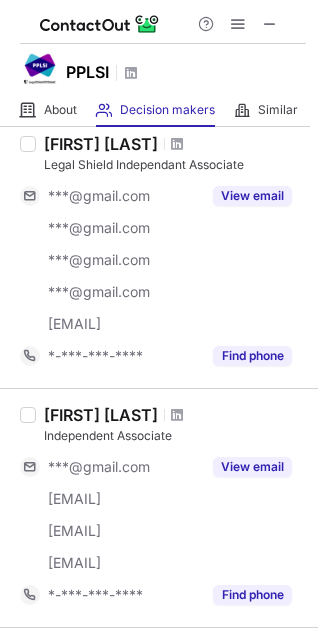 scroll, scrollTop: 454, scrollLeft: 0, axis: vertical 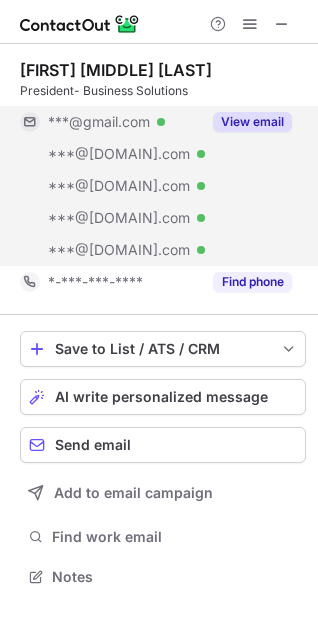 click on "View email" at bounding box center [252, 122] 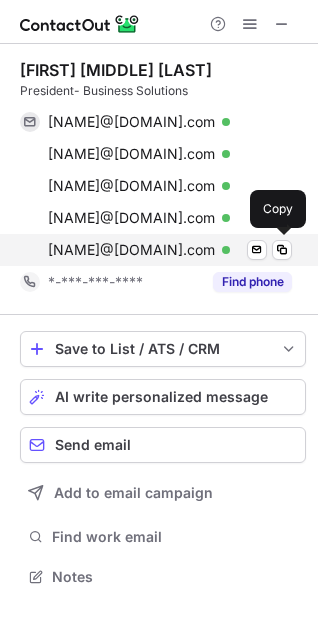 click on "[NAME]@[DOMAIN].com" at bounding box center [131, 250] 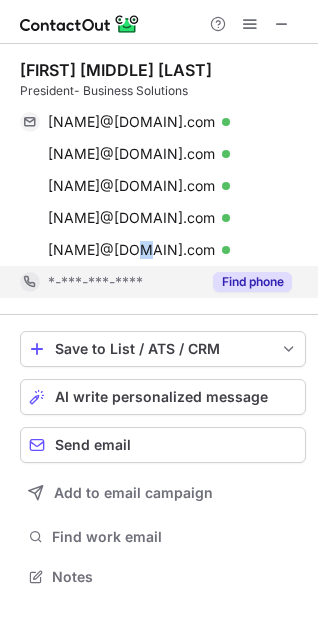 click on "Find phone" at bounding box center (252, 282) 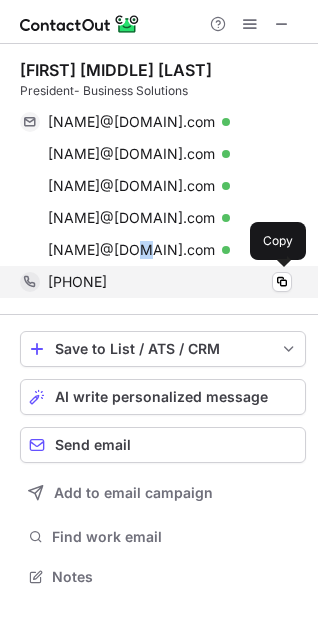 drag, startPoint x: 169, startPoint y: 282, endPoint x: 58, endPoint y: 284, distance: 111.01801 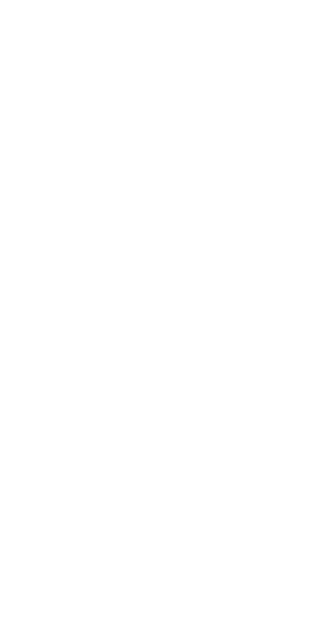 scroll, scrollTop: 0, scrollLeft: 0, axis: both 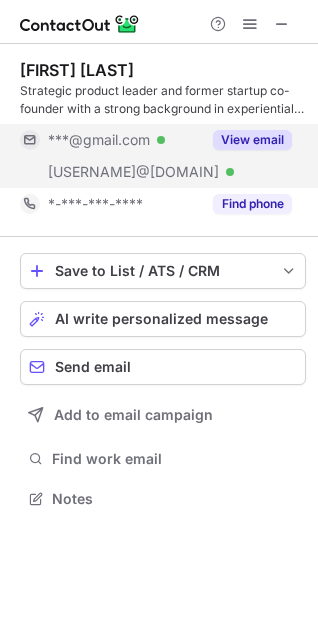 click on "View email" at bounding box center [252, 140] 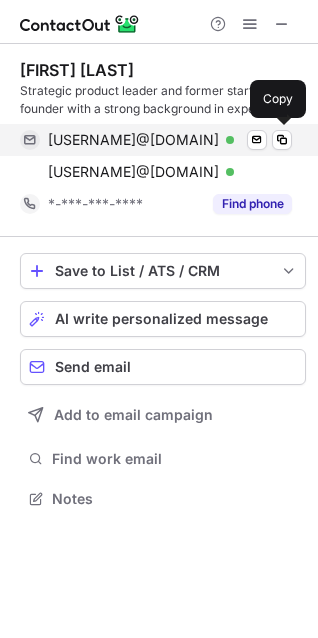 click on "emilysbernard@gmail.com" at bounding box center [133, 140] 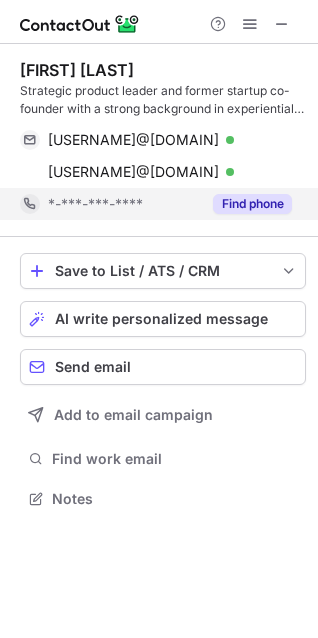 click on "Find phone" at bounding box center (252, 204) 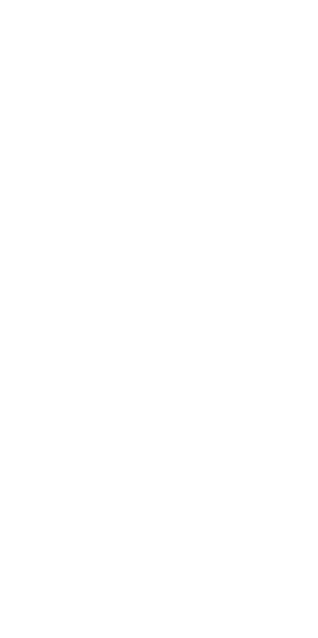 scroll, scrollTop: 0, scrollLeft: 0, axis: both 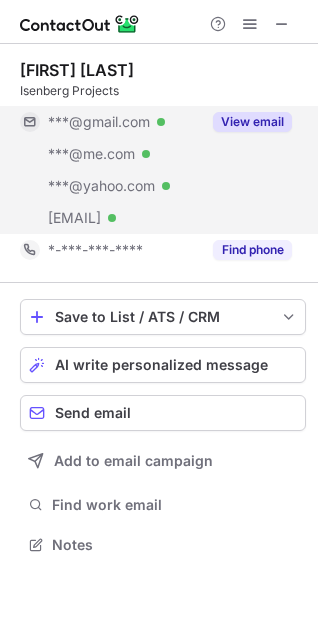 click on "View email" at bounding box center [252, 122] 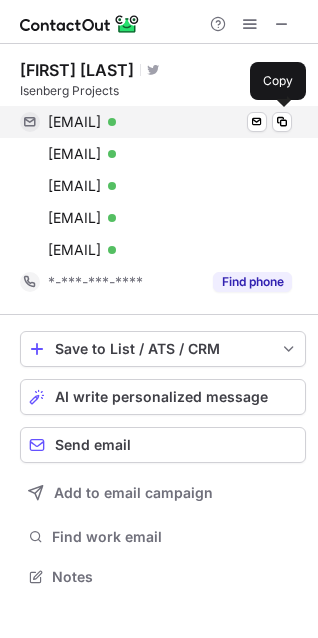 scroll, scrollTop: 10, scrollLeft: 10, axis: both 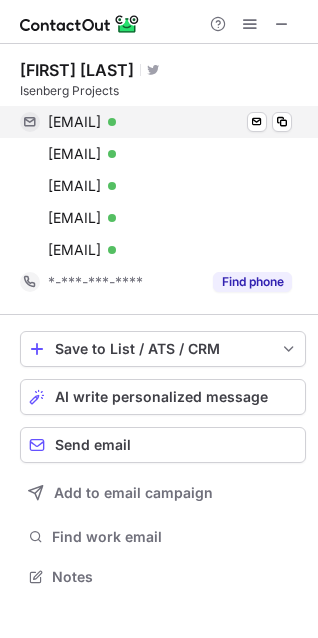 click on "emilyisenberg@gmail.com" at bounding box center [74, 122] 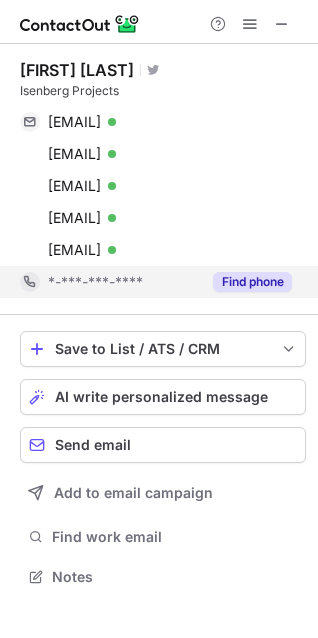 click on "Find phone" at bounding box center (252, 282) 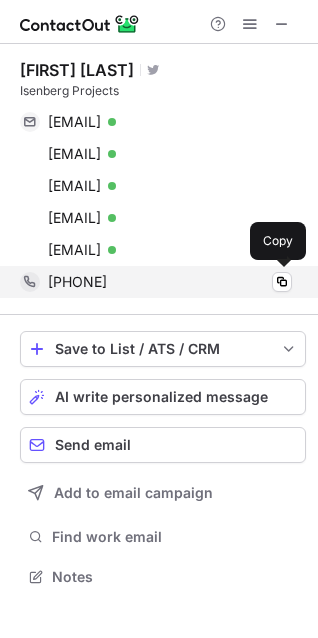copy on "16278427664" 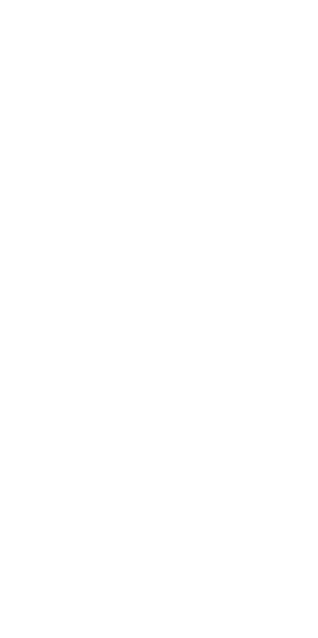 scroll, scrollTop: 0, scrollLeft: 0, axis: both 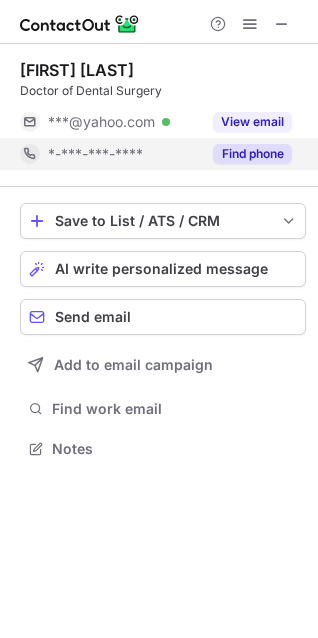 click on "Find phone" at bounding box center [246, 154] 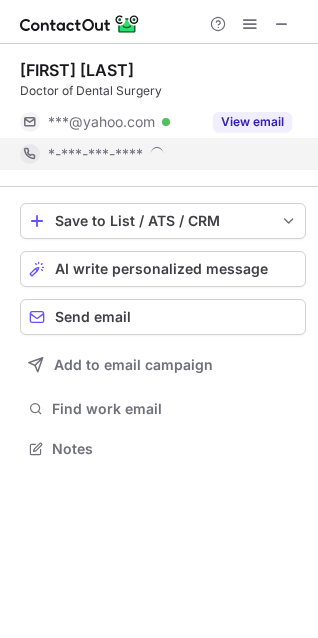scroll, scrollTop: 10, scrollLeft: 10, axis: both 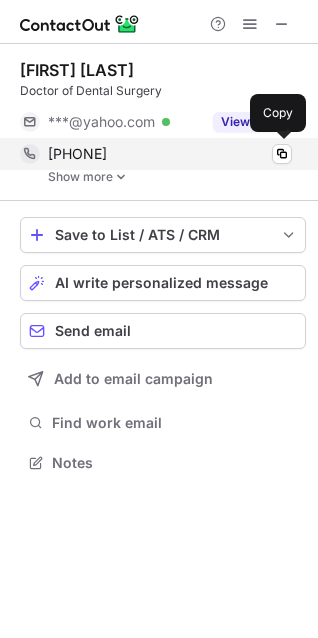 drag, startPoint x: 160, startPoint y: 156, endPoint x: 53, endPoint y: 149, distance: 107.22873 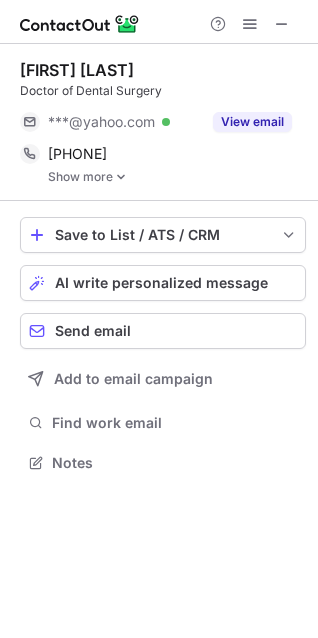 copy on "[PHONE]" 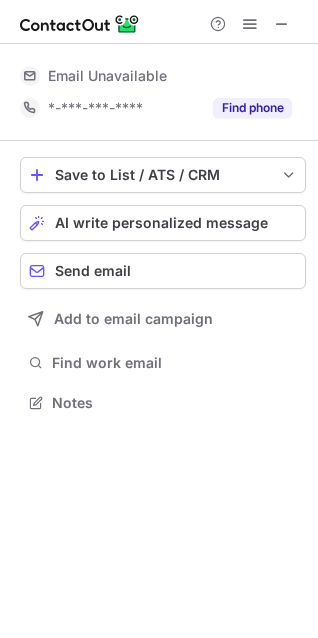 scroll, scrollTop: 439, scrollLeft: 318, axis: both 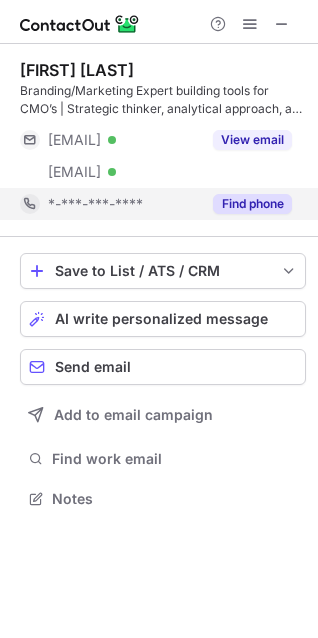 click on "Find phone" at bounding box center [246, 204] 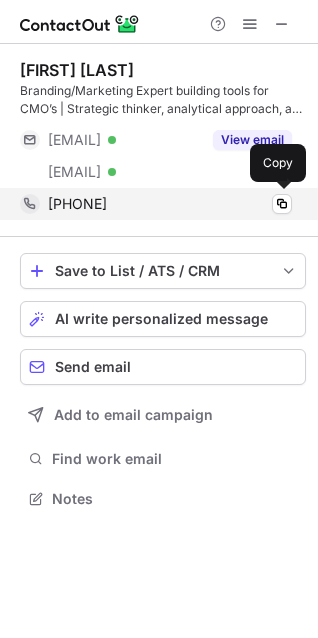 drag, startPoint x: 167, startPoint y: 204, endPoint x: 64, endPoint y: 192, distance: 103.69667 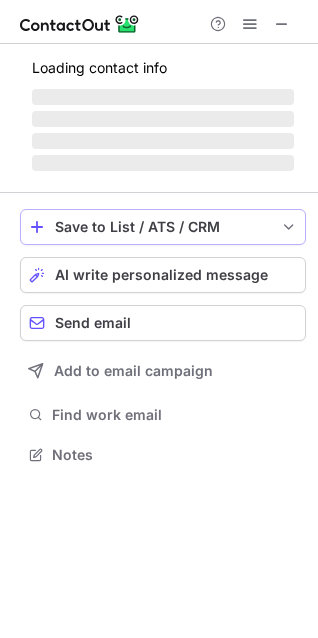 scroll, scrollTop: 439, scrollLeft: 318, axis: both 